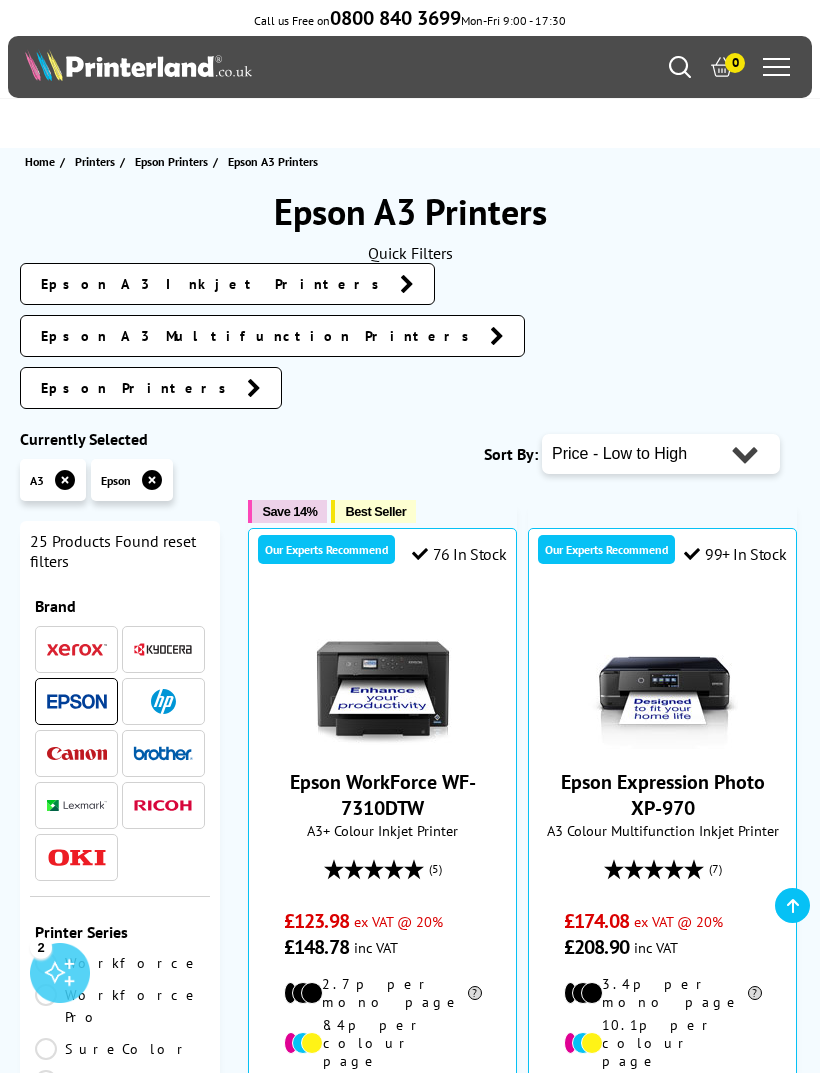 scroll, scrollTop: 2682, scrollLeft: 0, axis: vertical 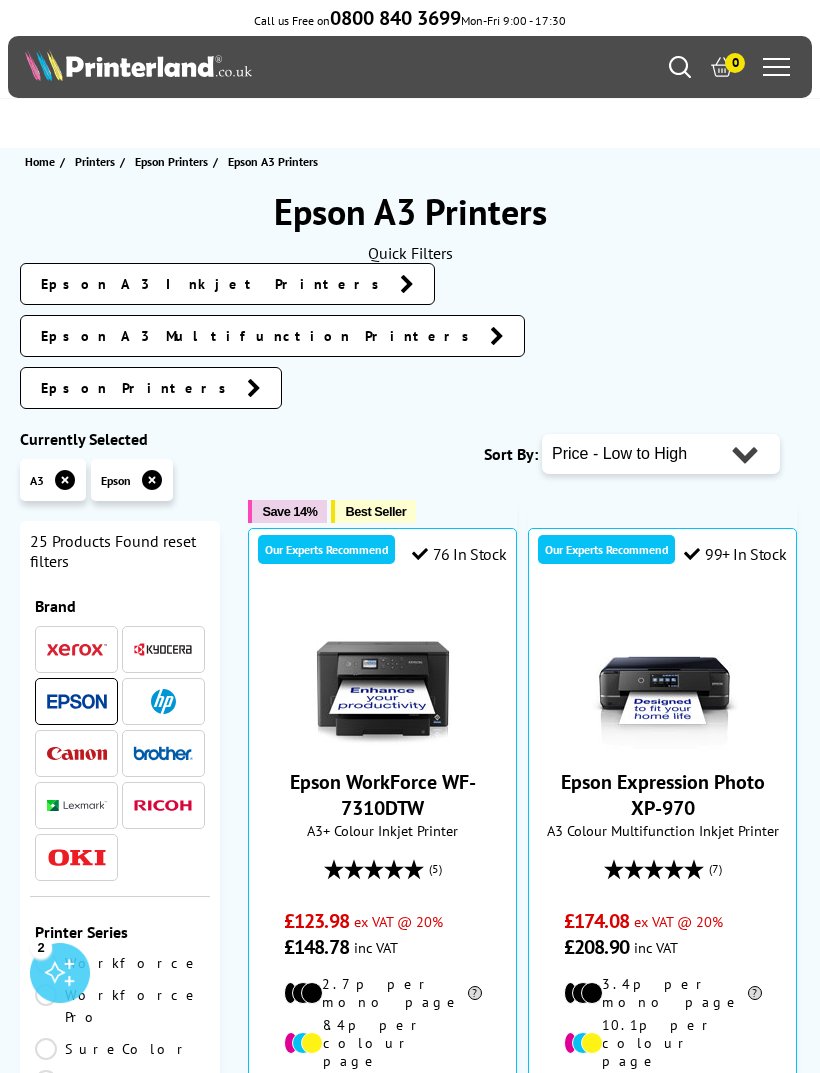 click at bounding box center [65, 480] 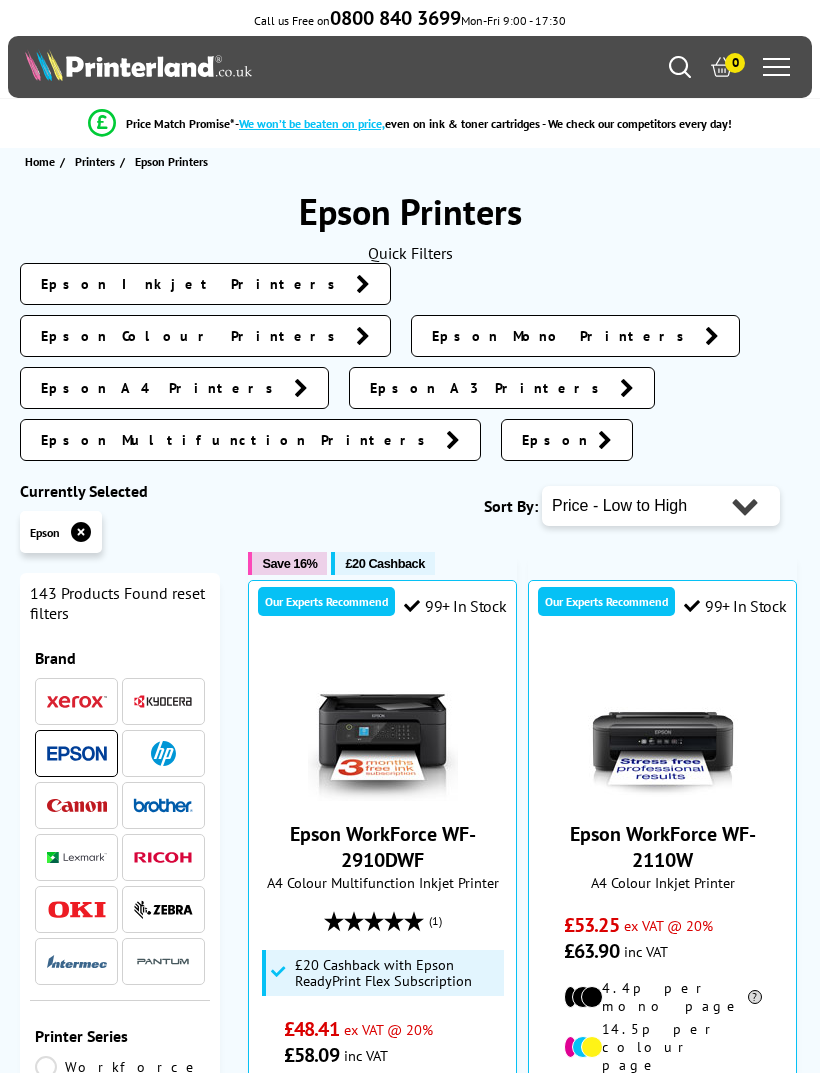 scroll, scrollTop: 0, scrollLeft: 0, axis: both 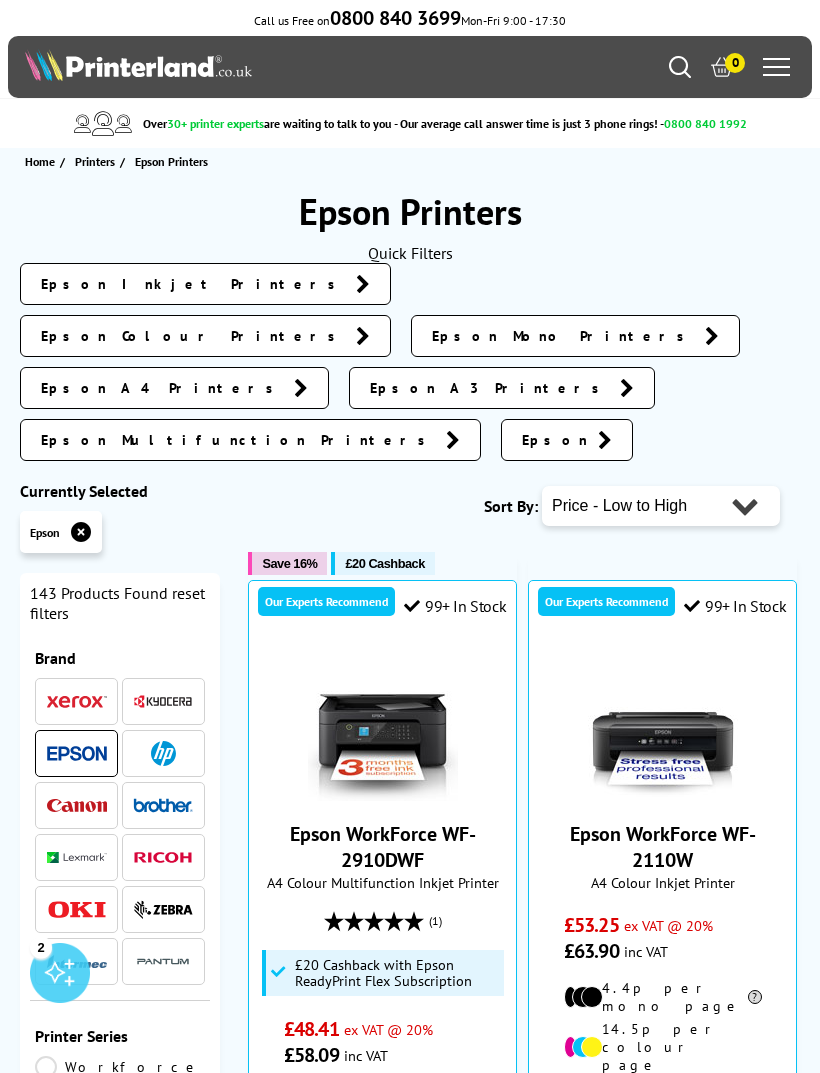click on "Epson Inkjet Printers" at bounding box center [193, 284] 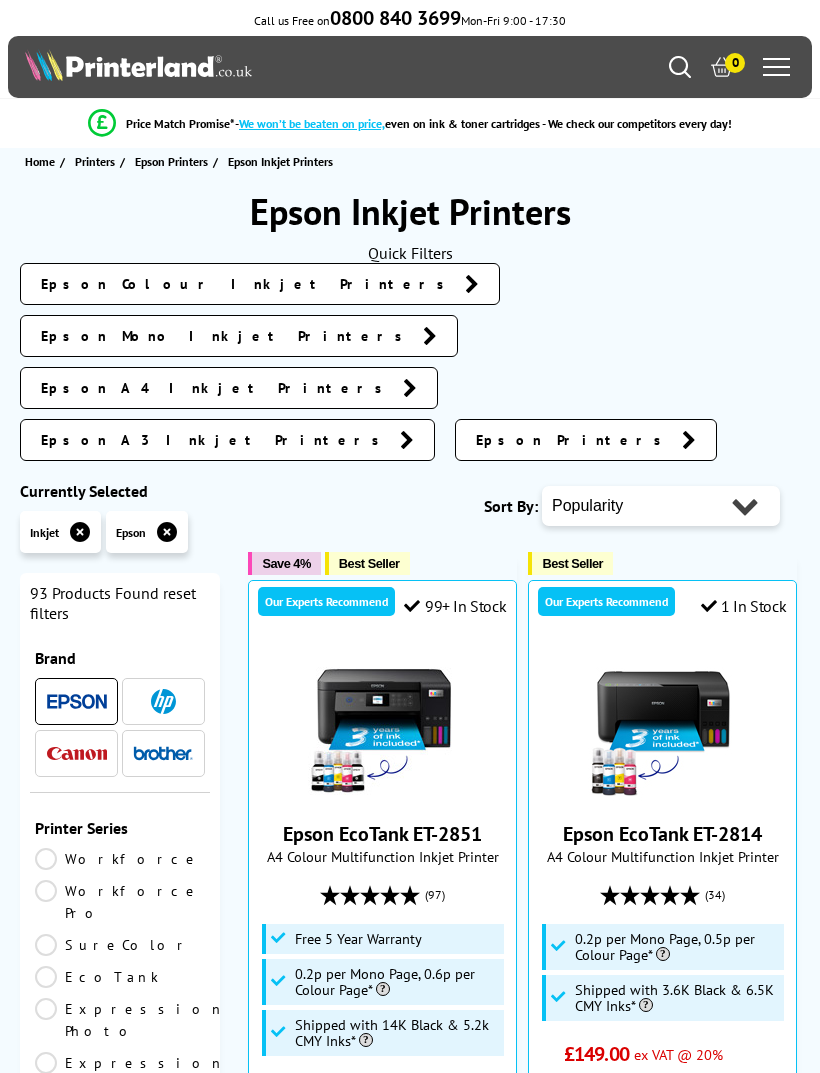scroll, scrollTop: 0, scrollLeft: 0, axis: both 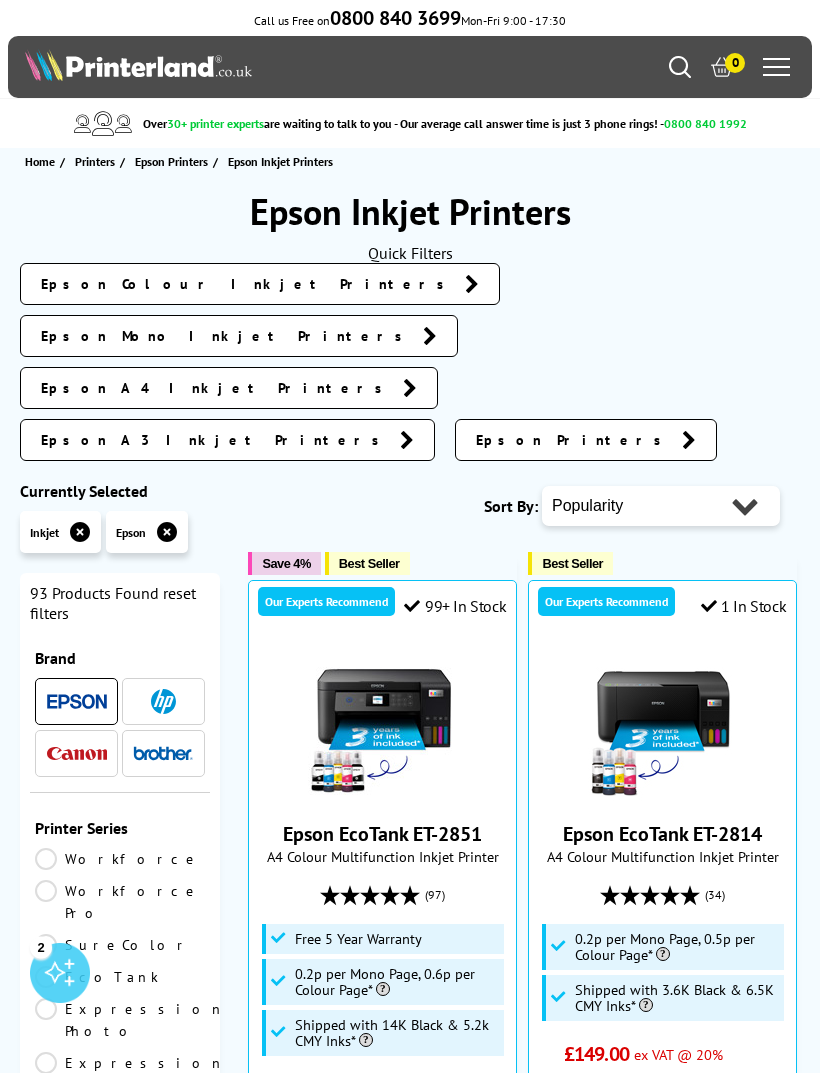 click on "Popularity
Rating
Price - Low to High
Price - High to Low
Running Costs - Low to High
Size - Small to Large" at bounding box center [661, 506] 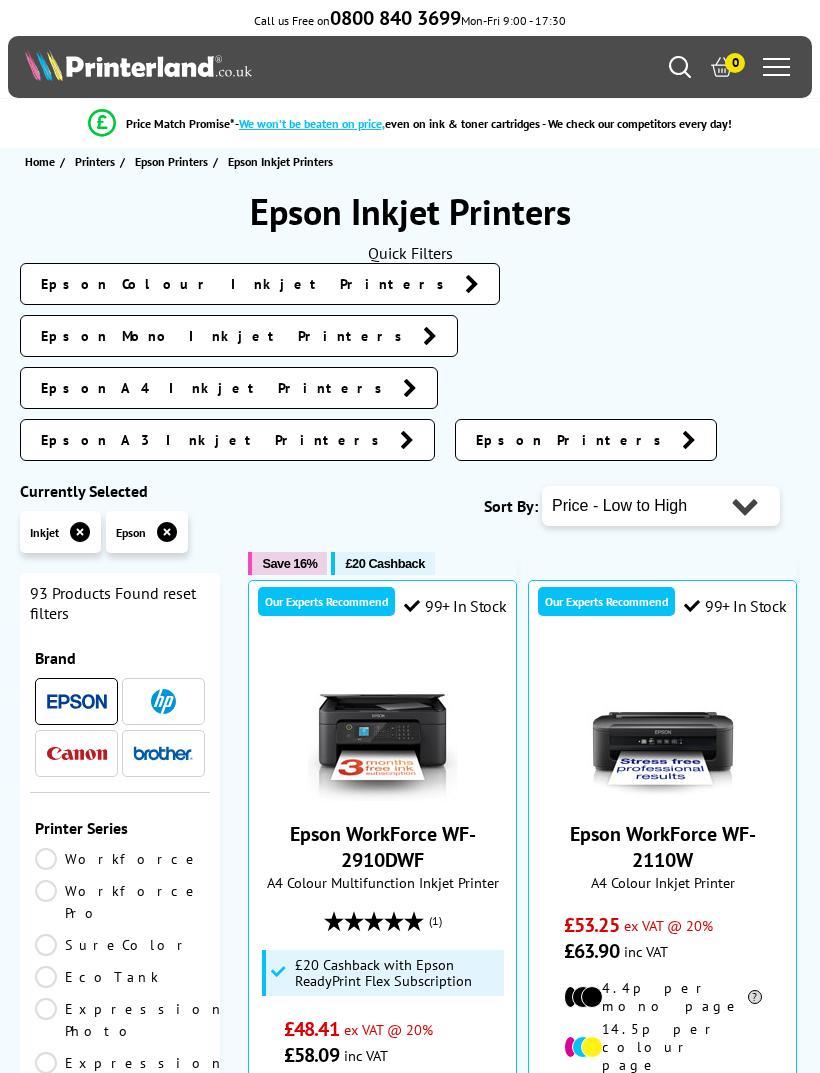 scroll, scrollTop: 0, scrollLeft: 0, axis: both 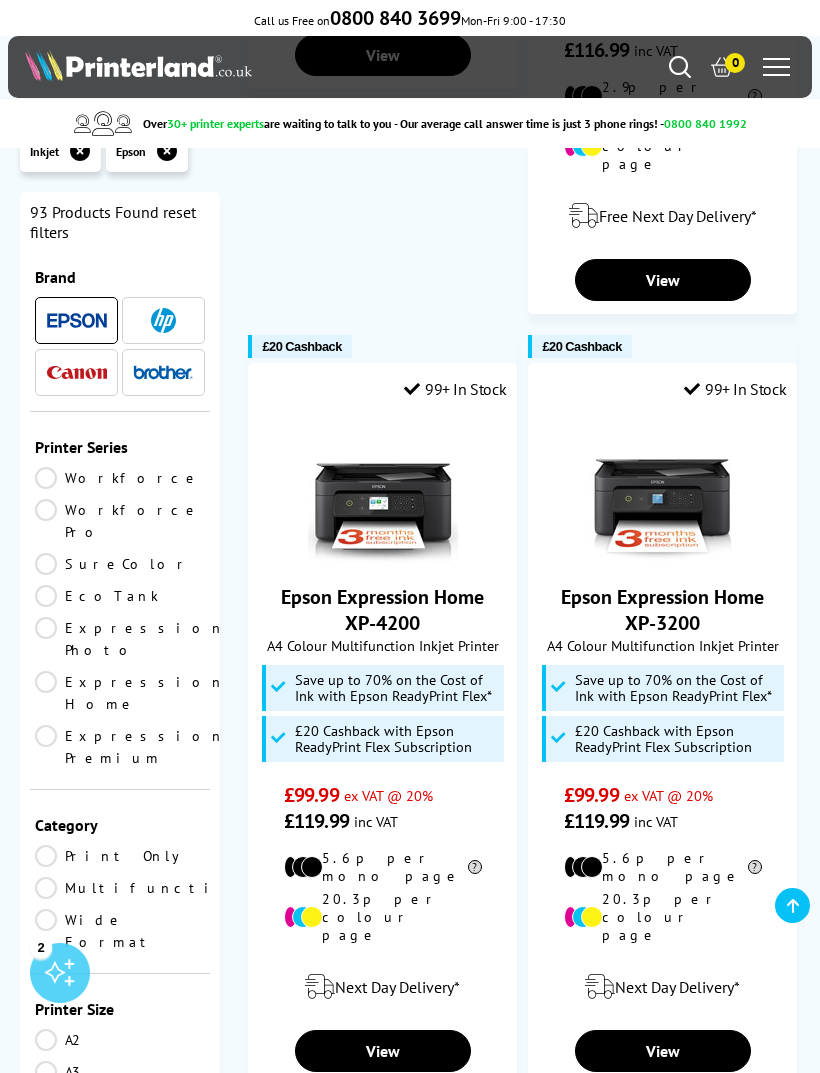 click on "Next" at bounding box center [650, 1138] 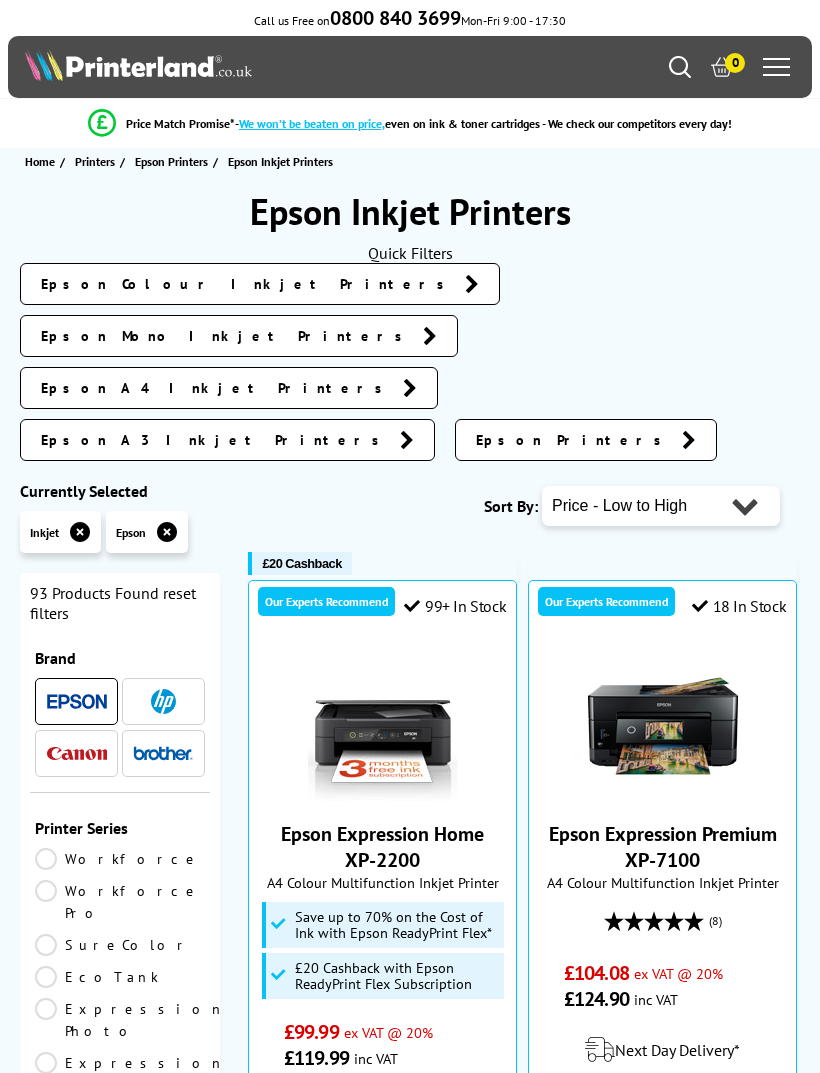 scroll, scrollTop: 0, scrollLeft: 0, axis: both 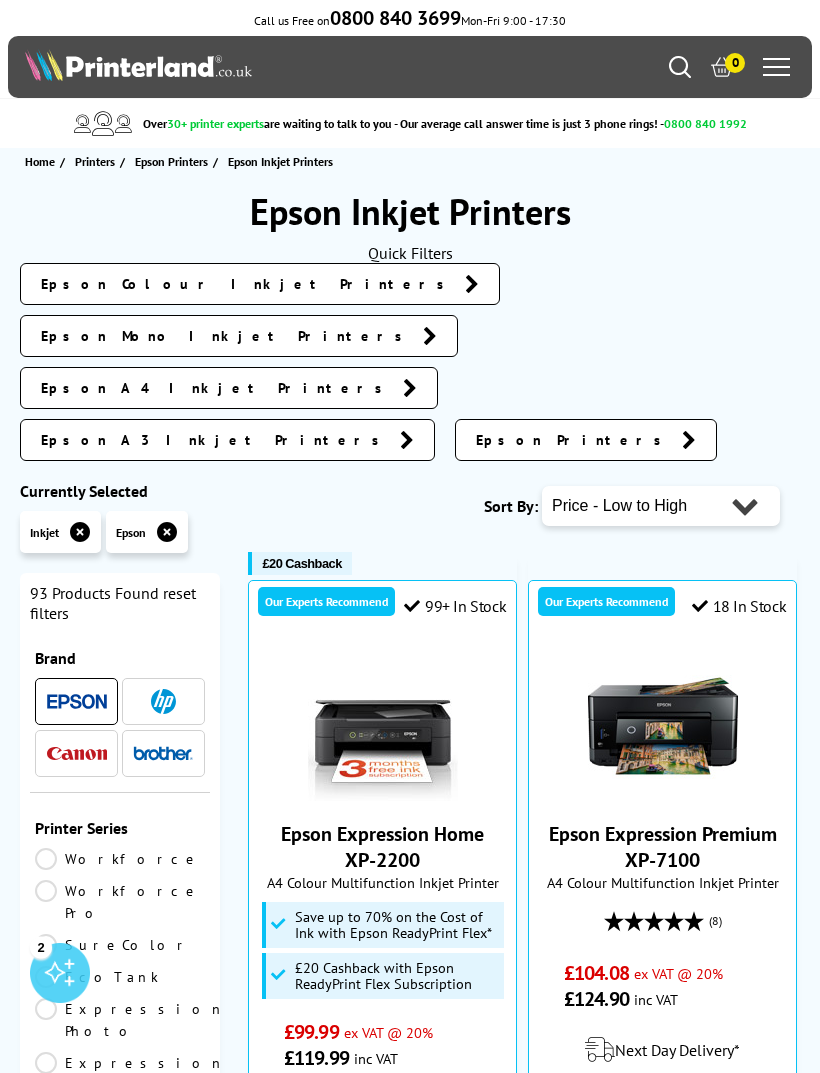 click on "EcoTank" at bounding box center (120, 977) 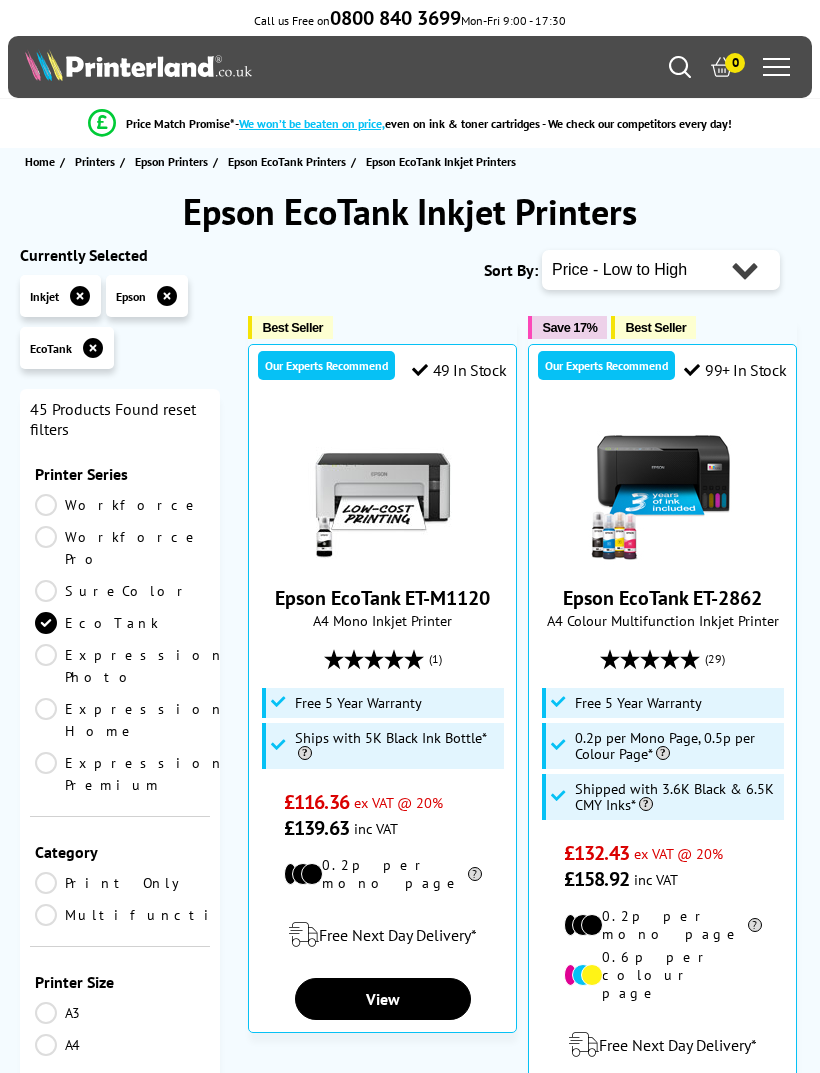 scroll, scrollTop: 0, scrollLeft: 0, axis: both 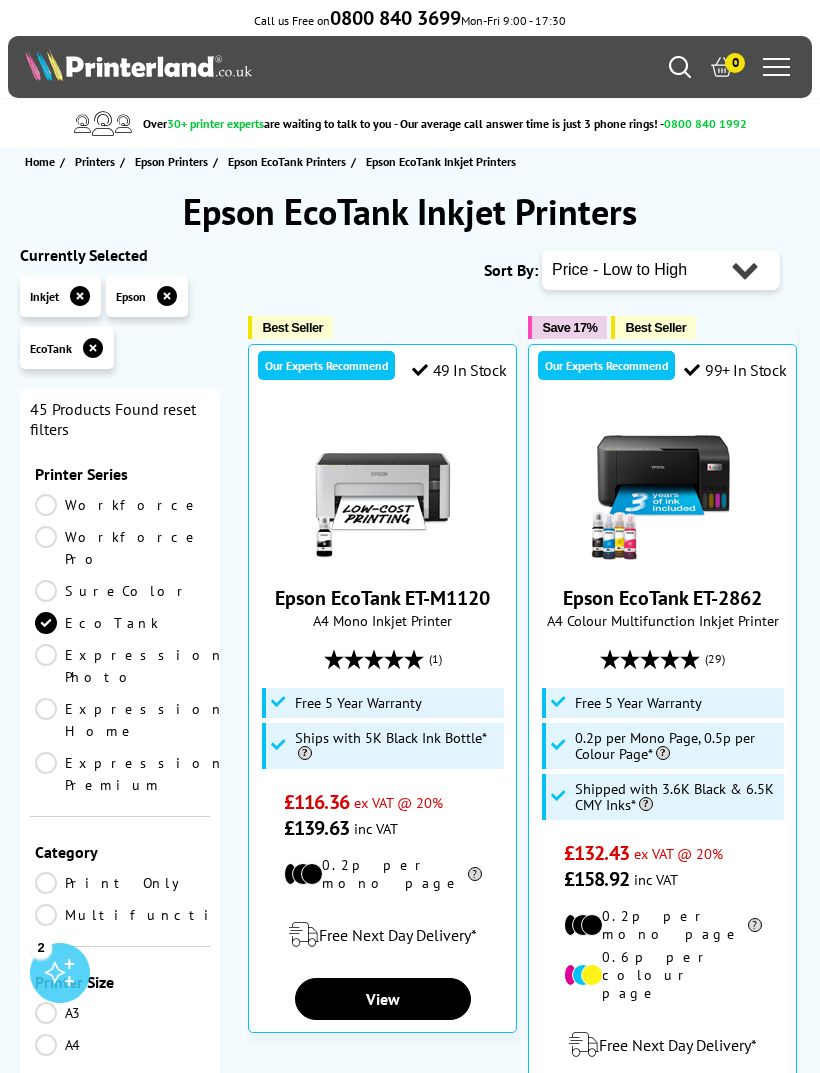 click on "Epson EcoTank ET-2862" at bounding box center (662, 598) 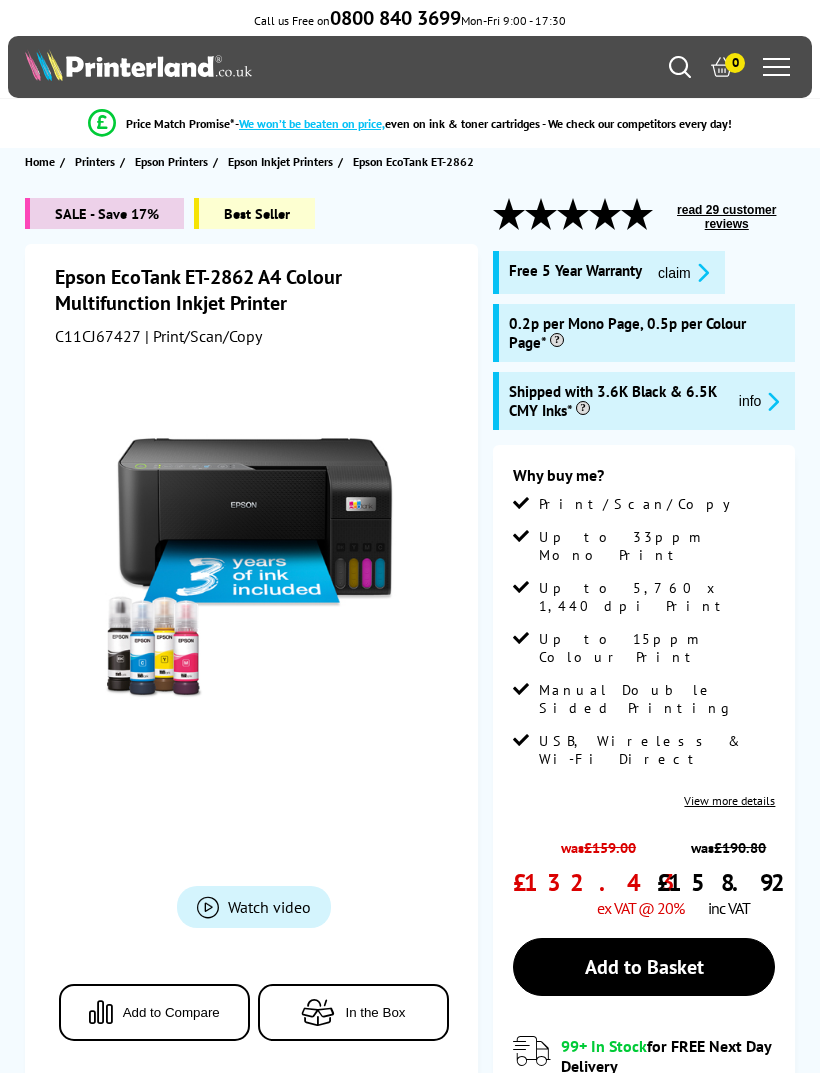 scroll, scrollTop: 0, scrollLeft: 0, axis: both 